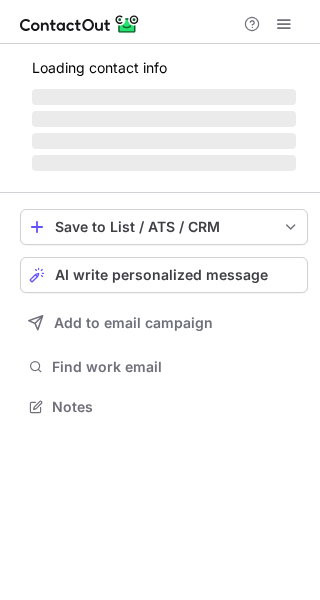 scroll, scrollTop: 0, scrollLeft: 0, axis: both 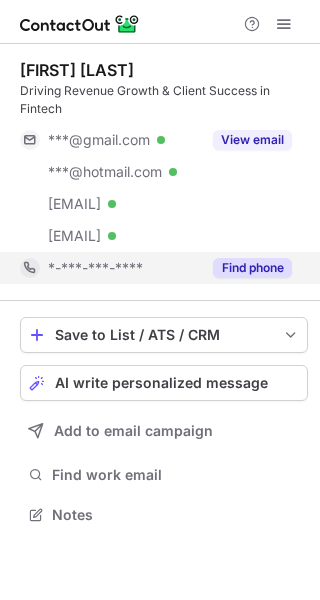 click on "Find phone" at bounding box center [252, 268] 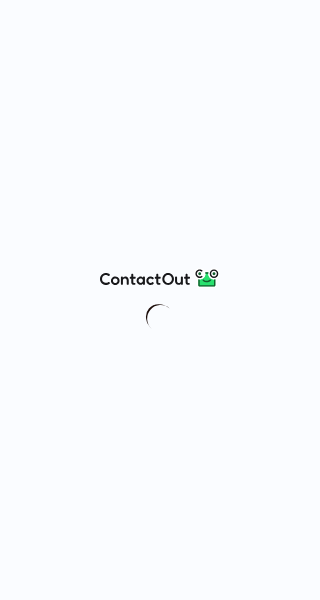 scroll, scrollTop: 0, scrollLeft: 0, axis: both 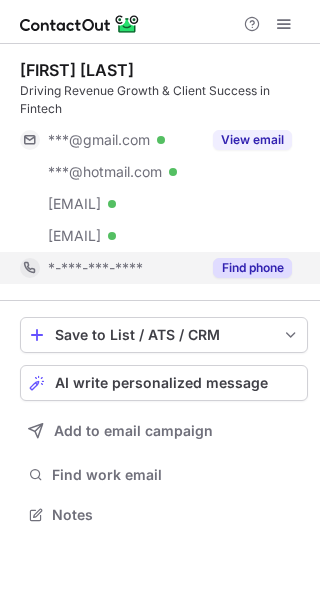 click on "Find phone" at bounding box center (246, 268) 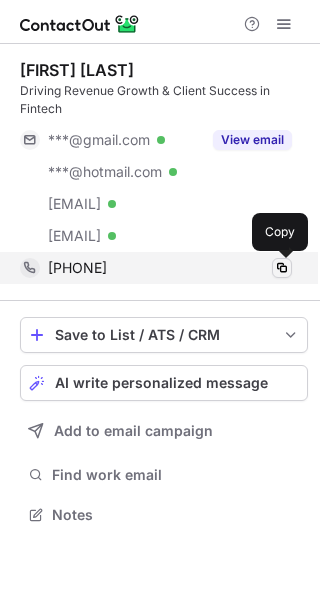 click at bounding box center [282, 268] 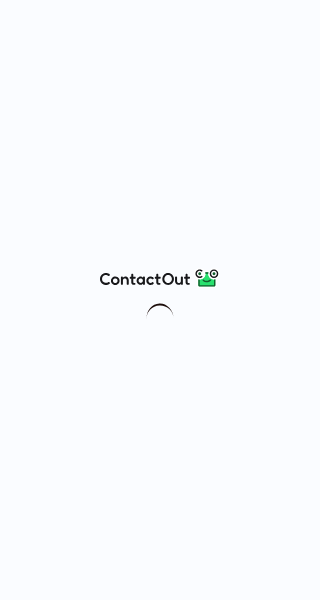 scroll, scrollTop: 0, scrollLeft: 0, axis: both 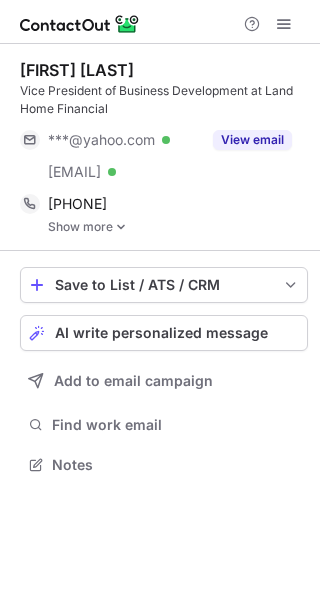 click at bounding box center [121, 227] 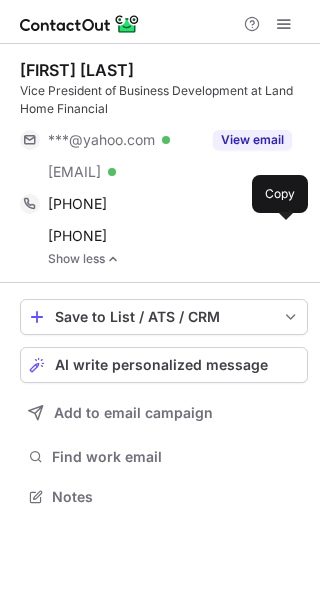 scroll, scrollTop: 10, scrollLeft: 10, axis: both 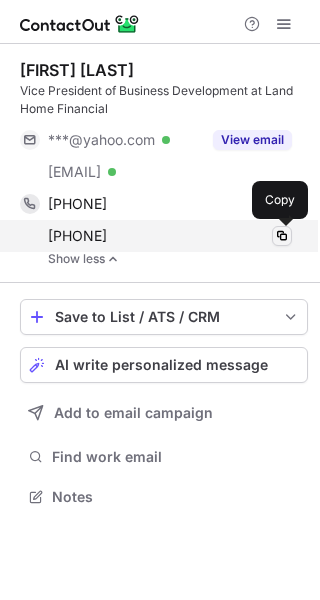 click at bounding box center [282, 236] 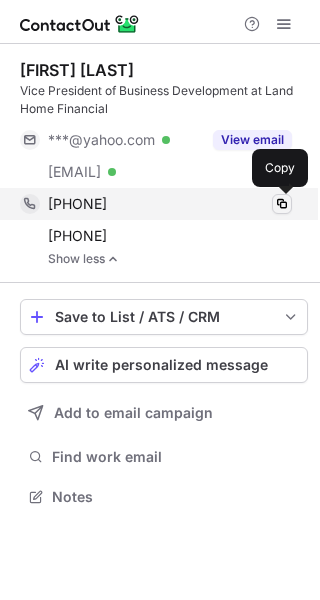 click at bounding box center [282, 204] 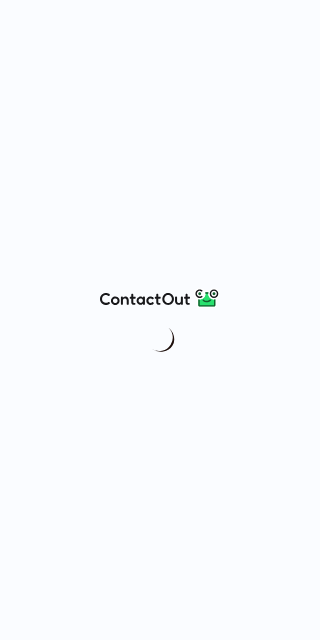 scroll, scrollTop: 0, scrollLeft: 0, axis: both 